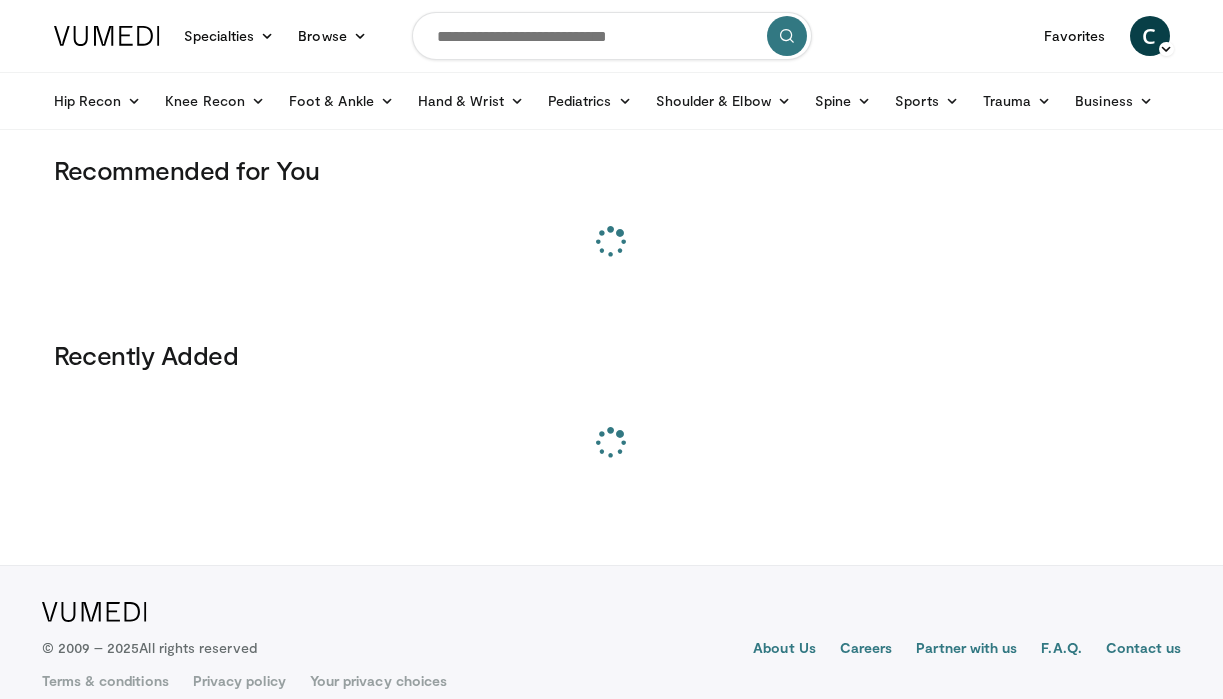 scroll, scrollTop: 0, scrollLeft: 0, axis: both 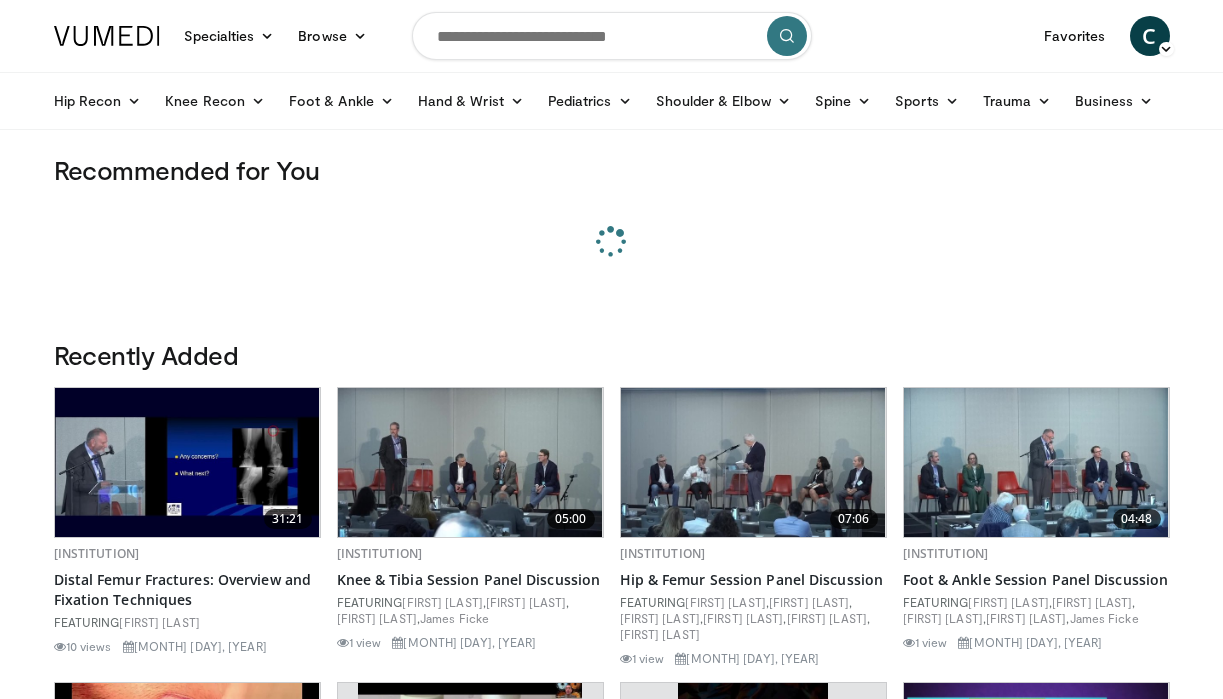 click at bounding box center (612, 36) 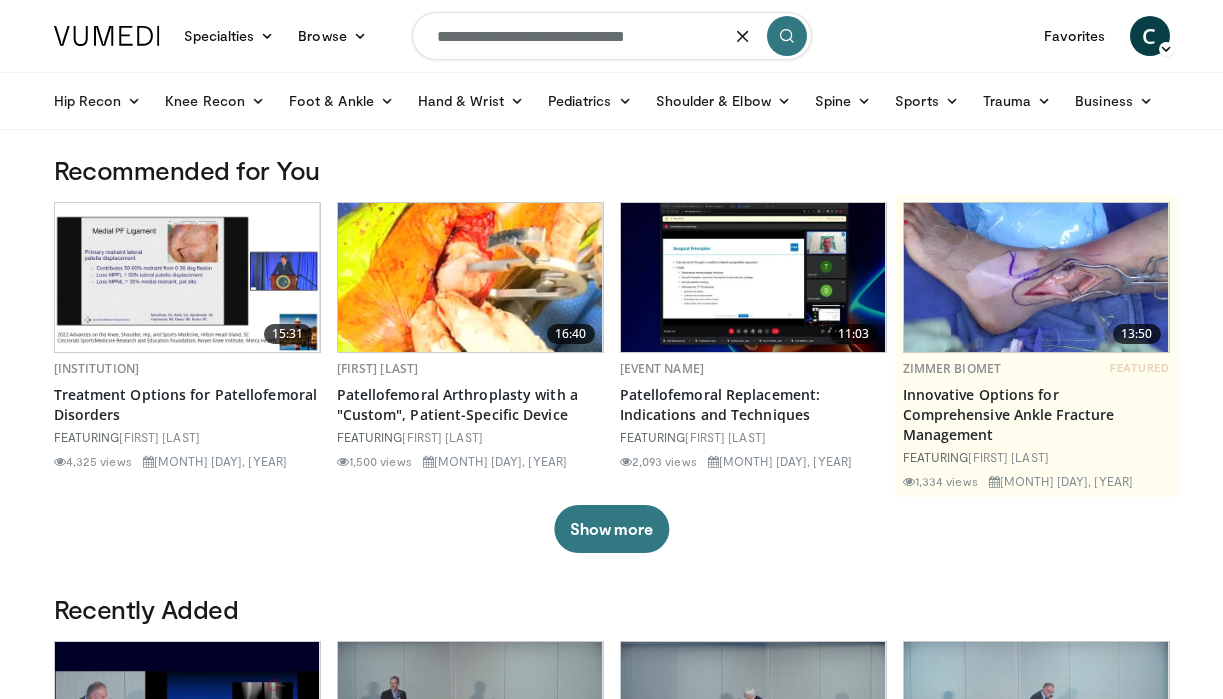 type on "**********" 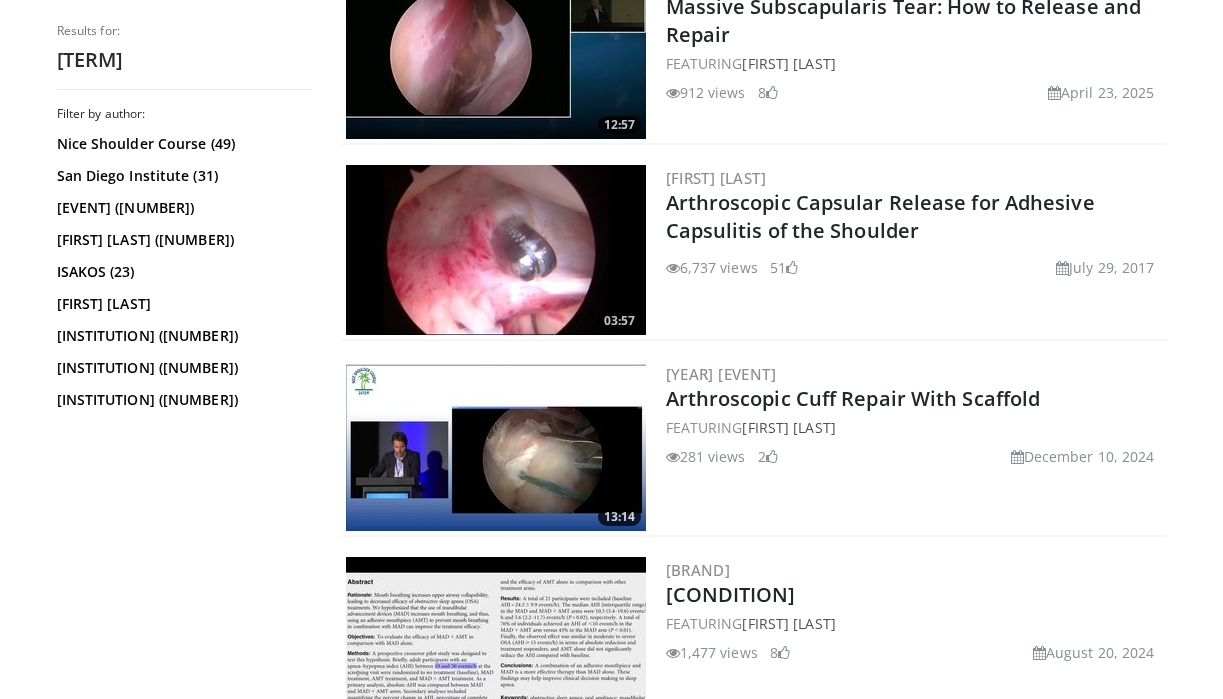 scroll, scrollTop: 2437, scrollLeft: 0, axis: vertical 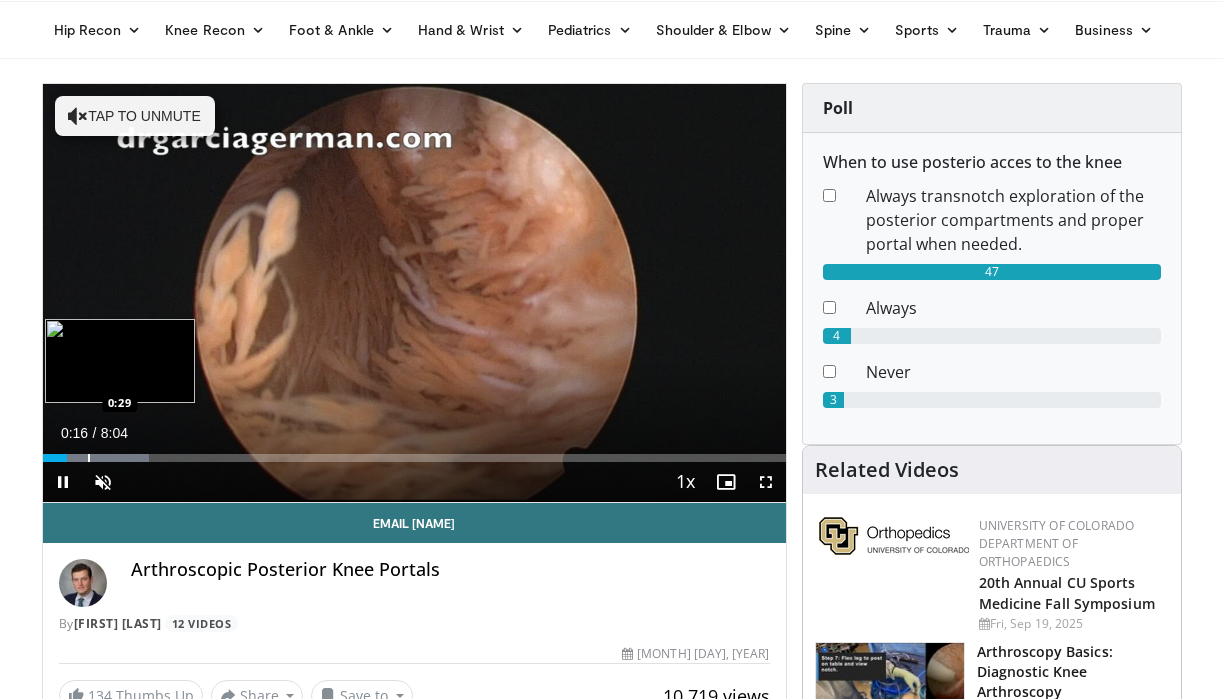 click at bounding box center (89, 458) 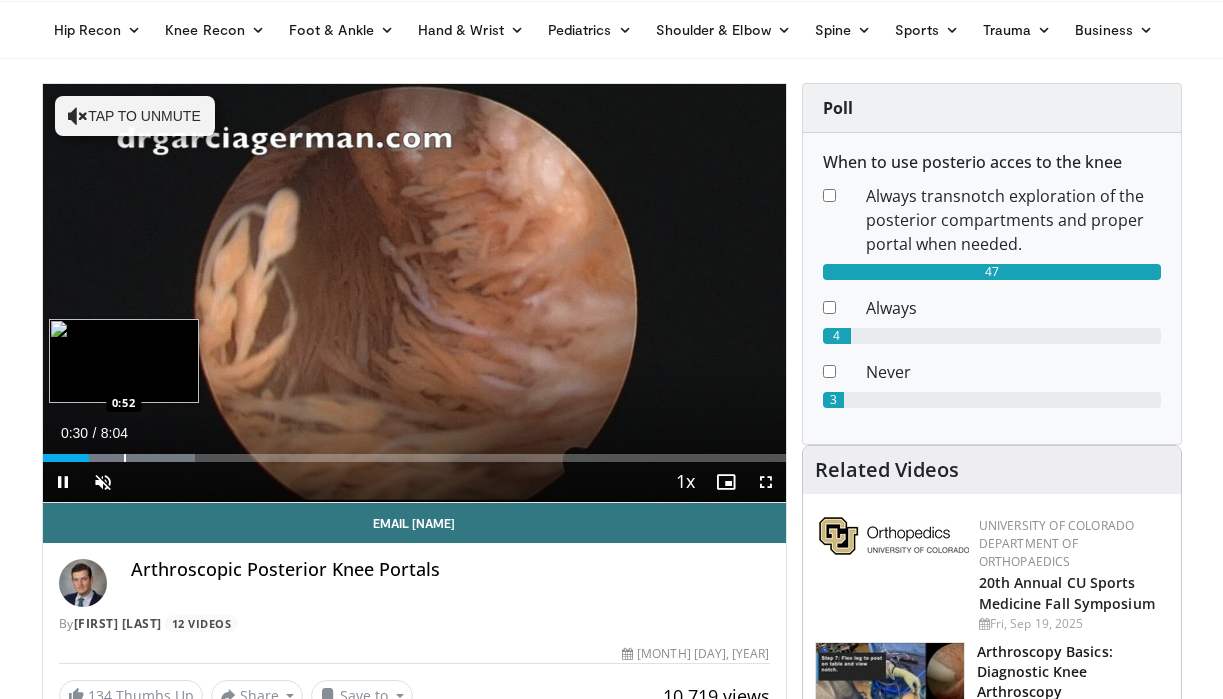 click at bounding box center (125, 458) 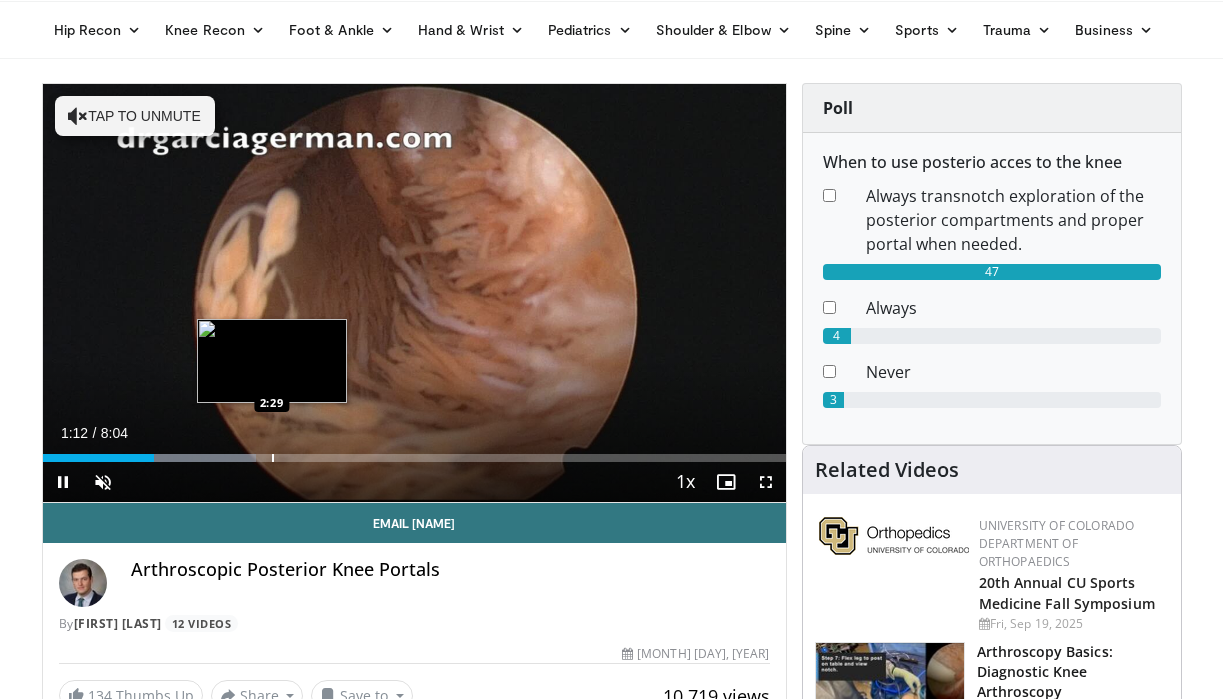 click on "Loaded :  28.67% 1:12 2:29" at bounding box center [414, 458] 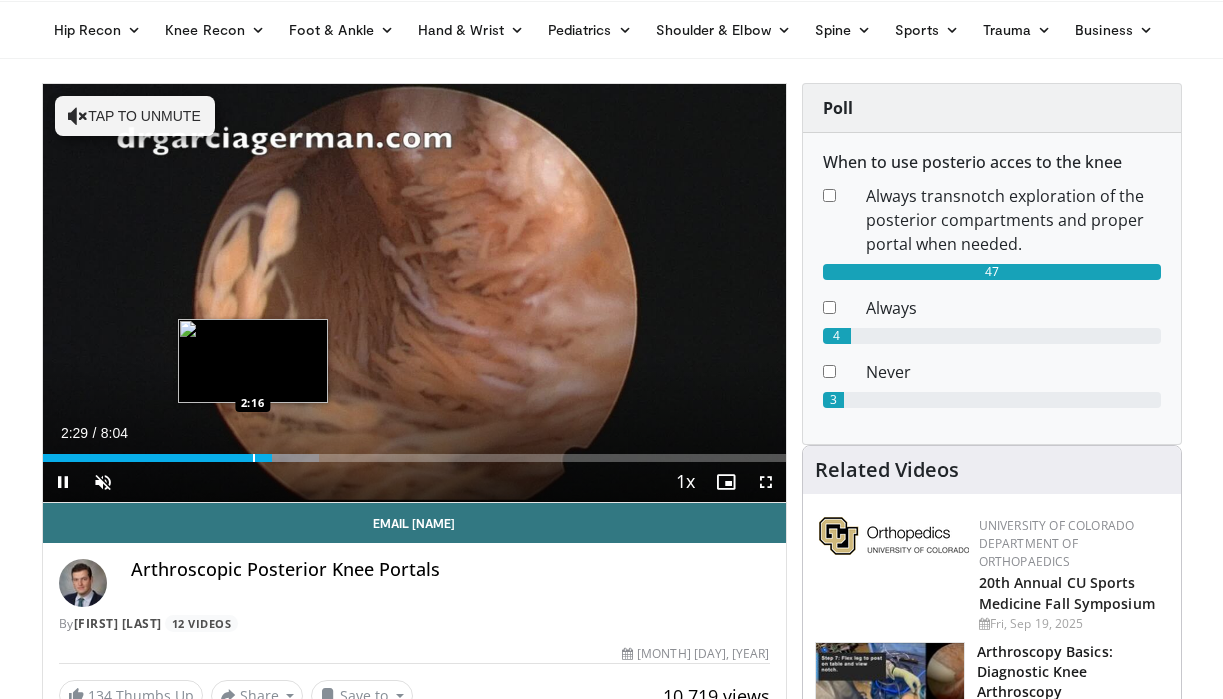 click on "2:29" at bounding box center (158, 458) 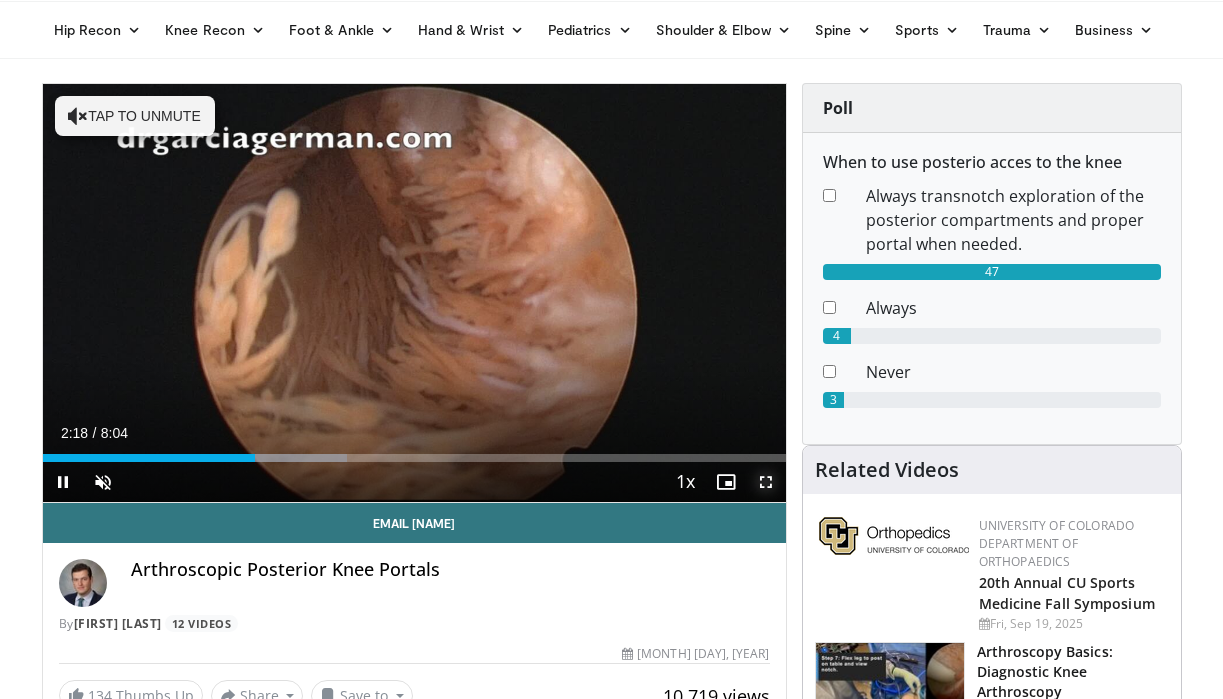 click at bounding box center [766, 482] 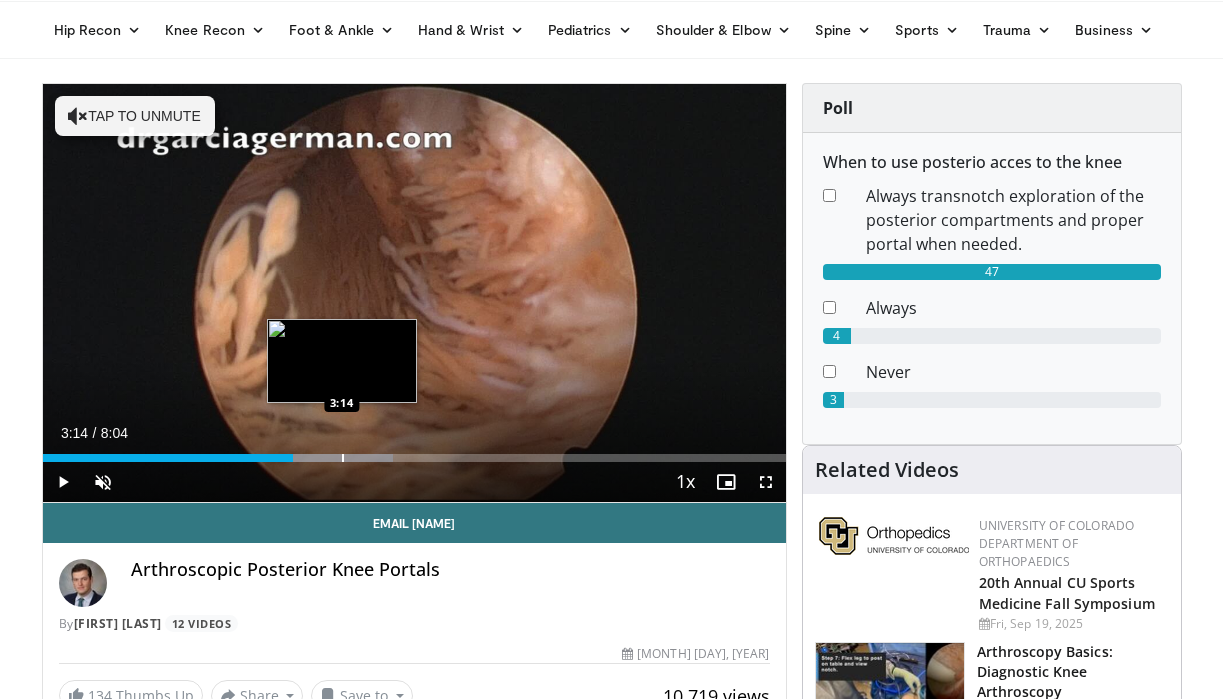 click on "Loaded :  47.11% 3:14 3:14" at bounding box center (414, 452) 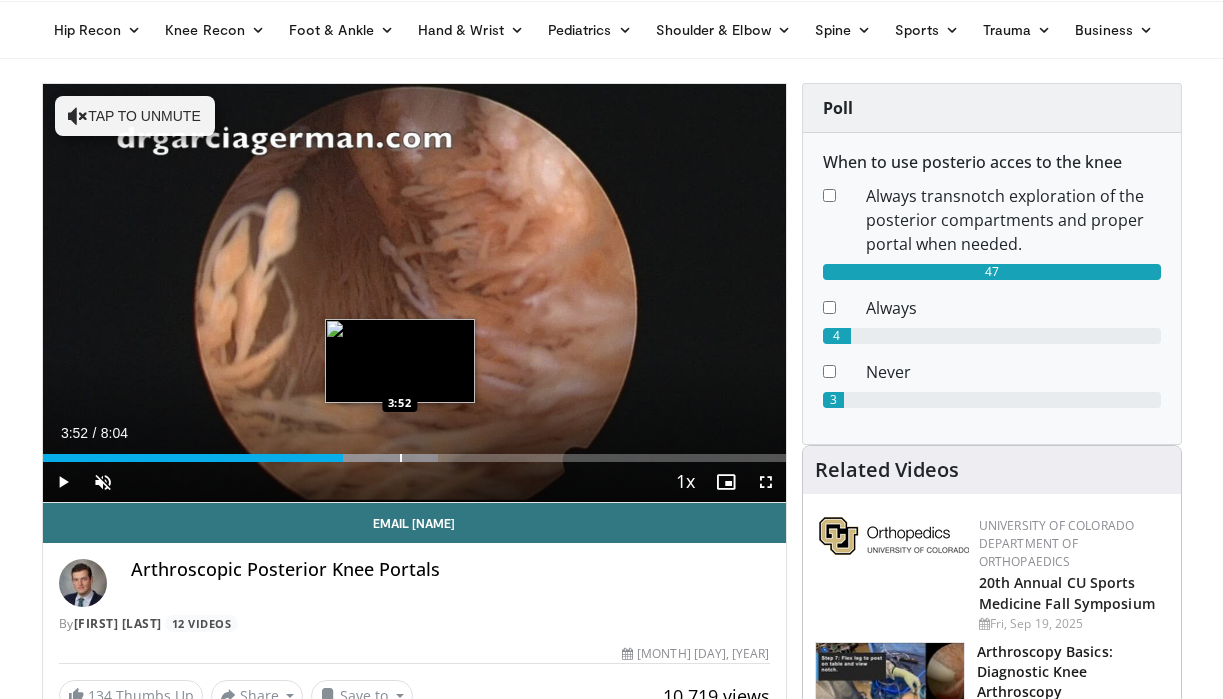 click at bounding box center (401, 458) 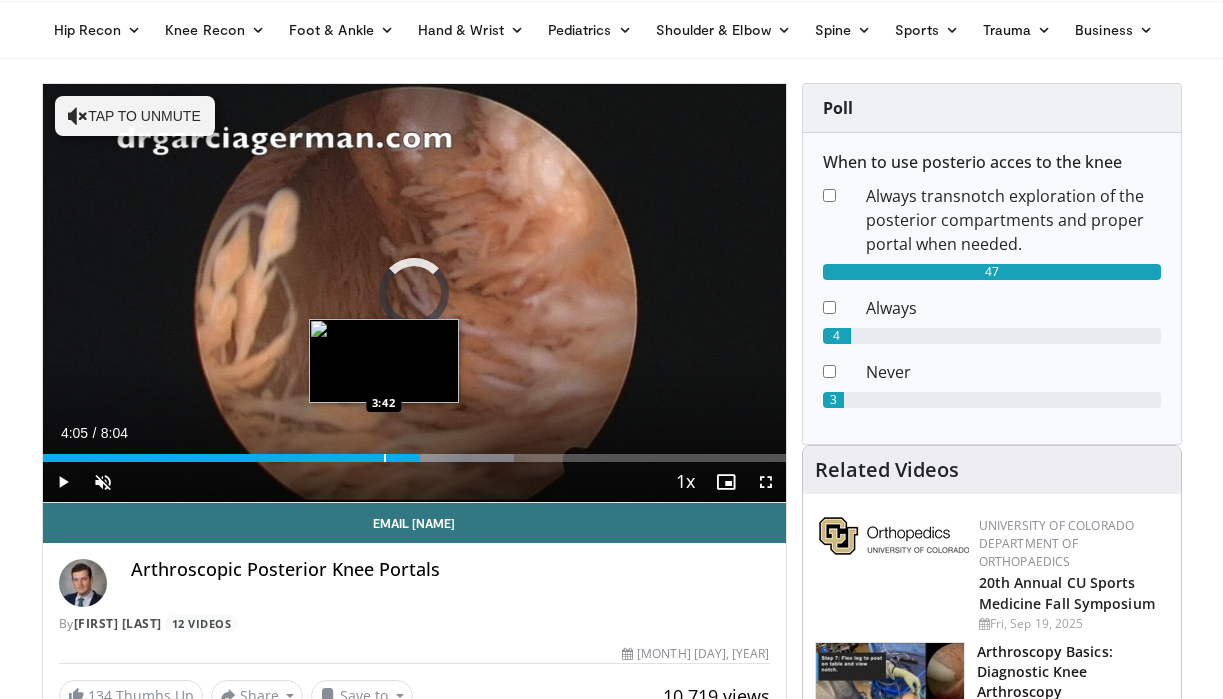 click at bounding box center (385, 458) 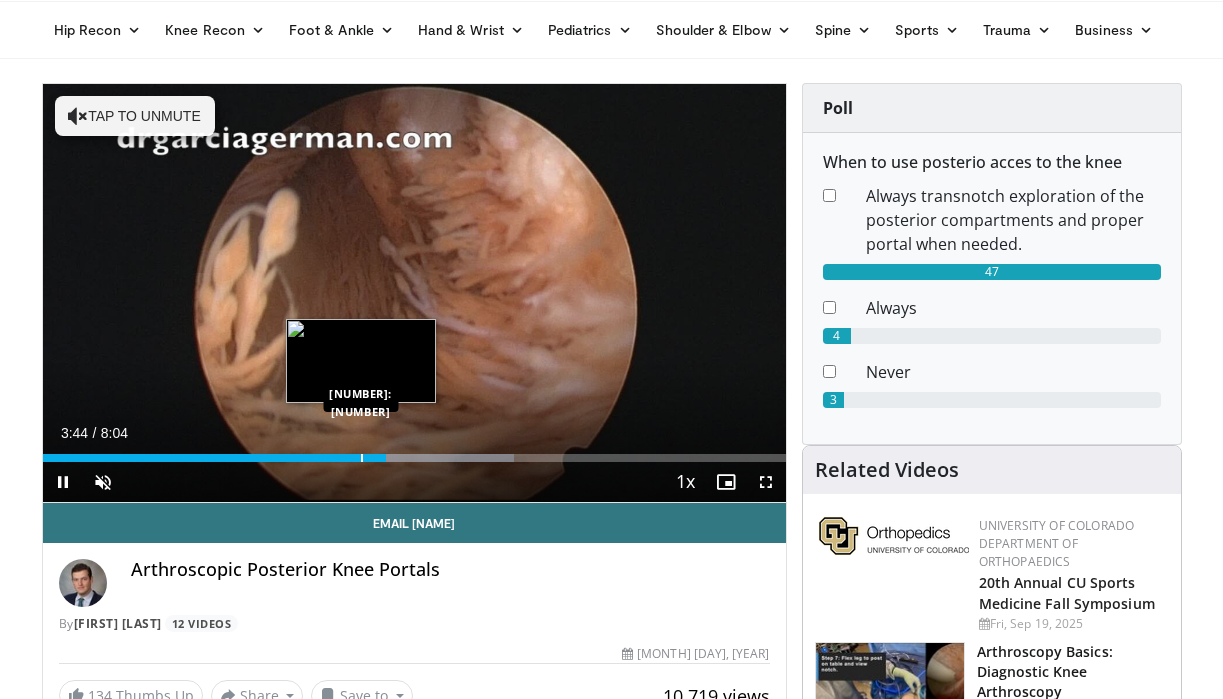 click at bounding box center (362, 458) 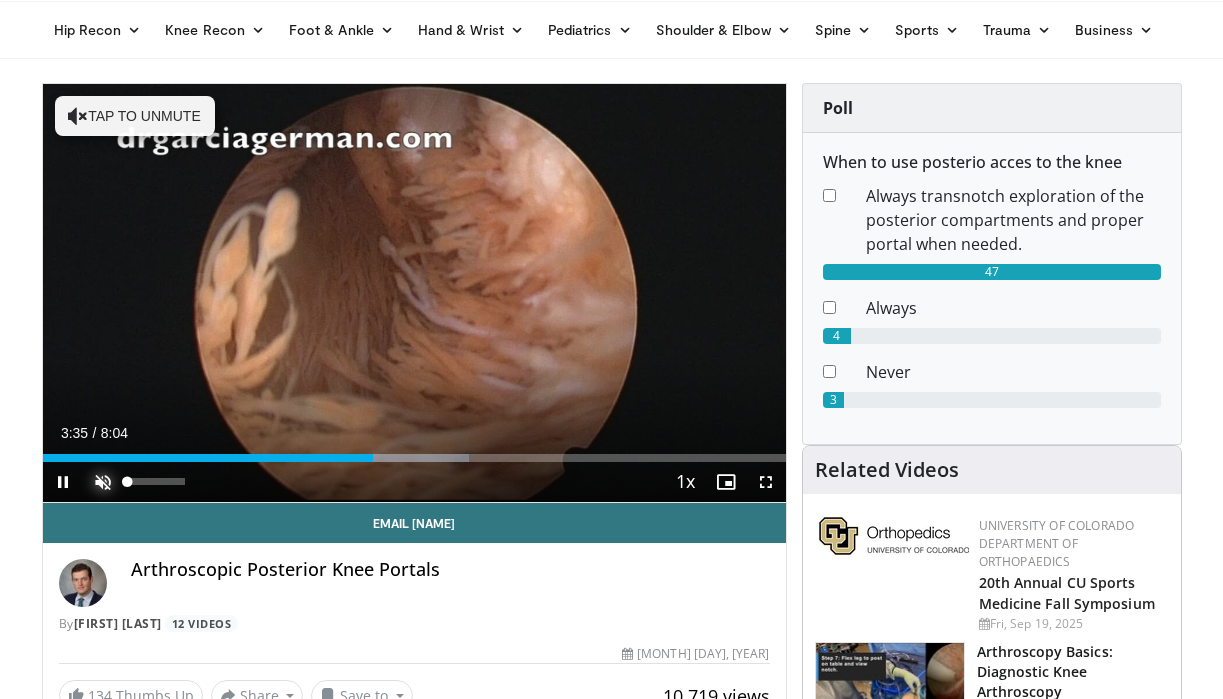 click at bounding box center [103, 482] 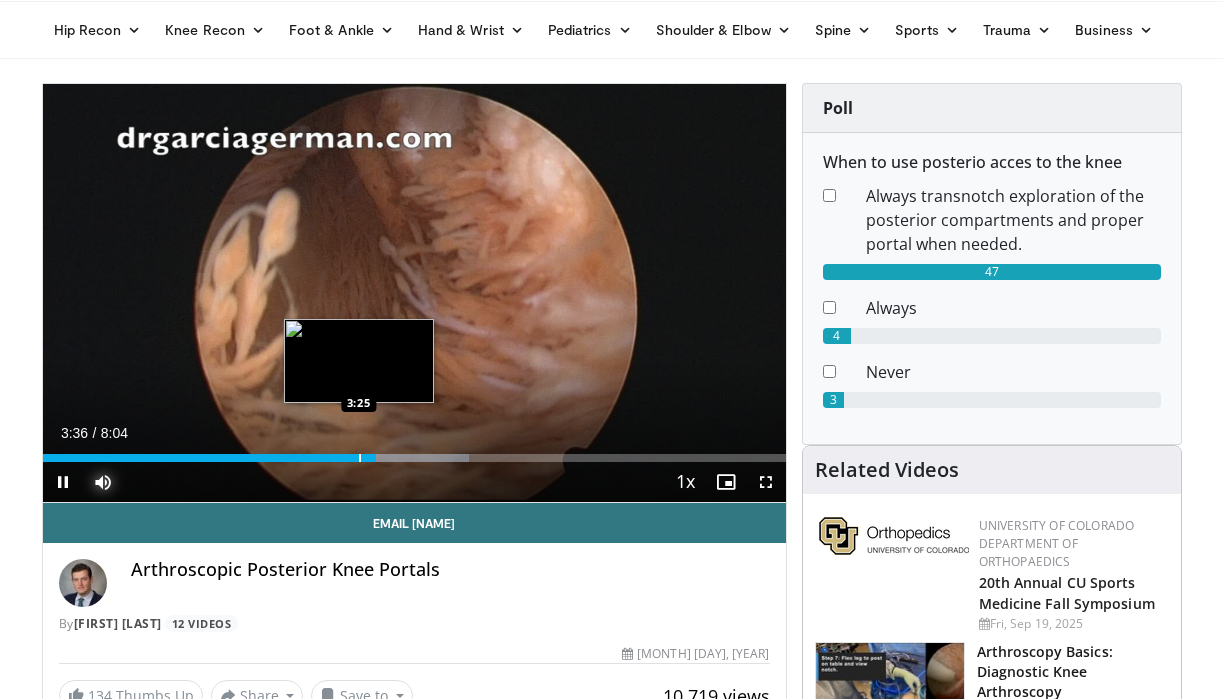click at bounding box center [360, 458] 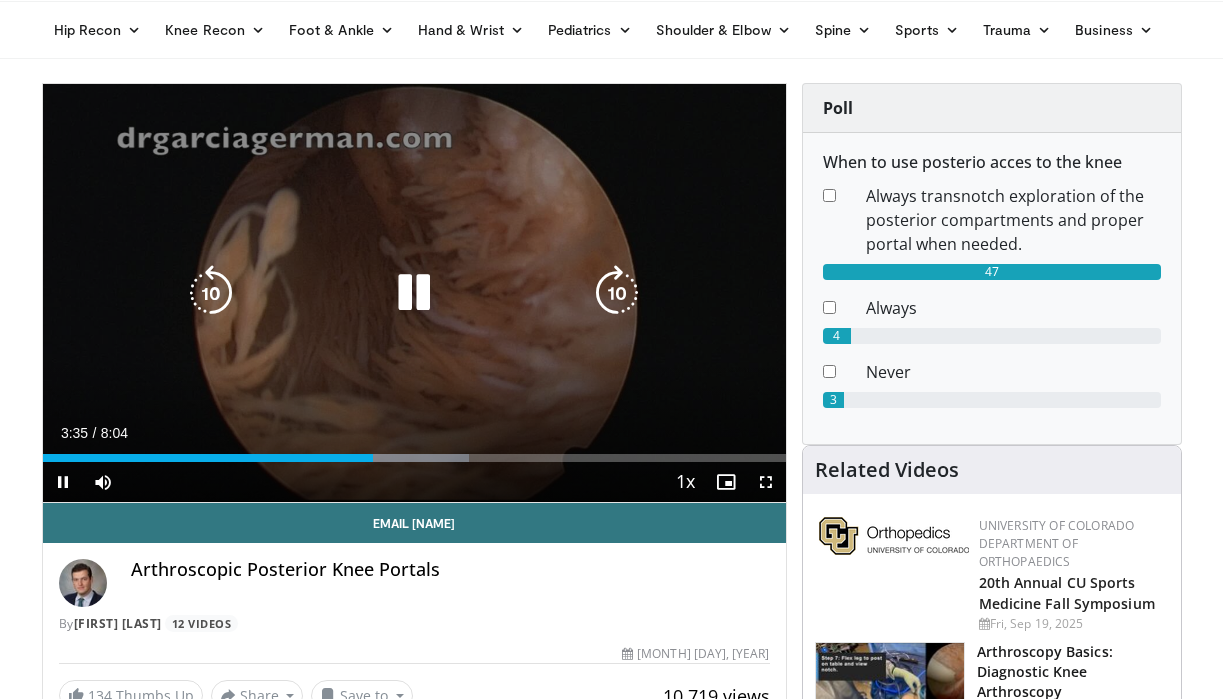 click at bounding box center [414, 293] 